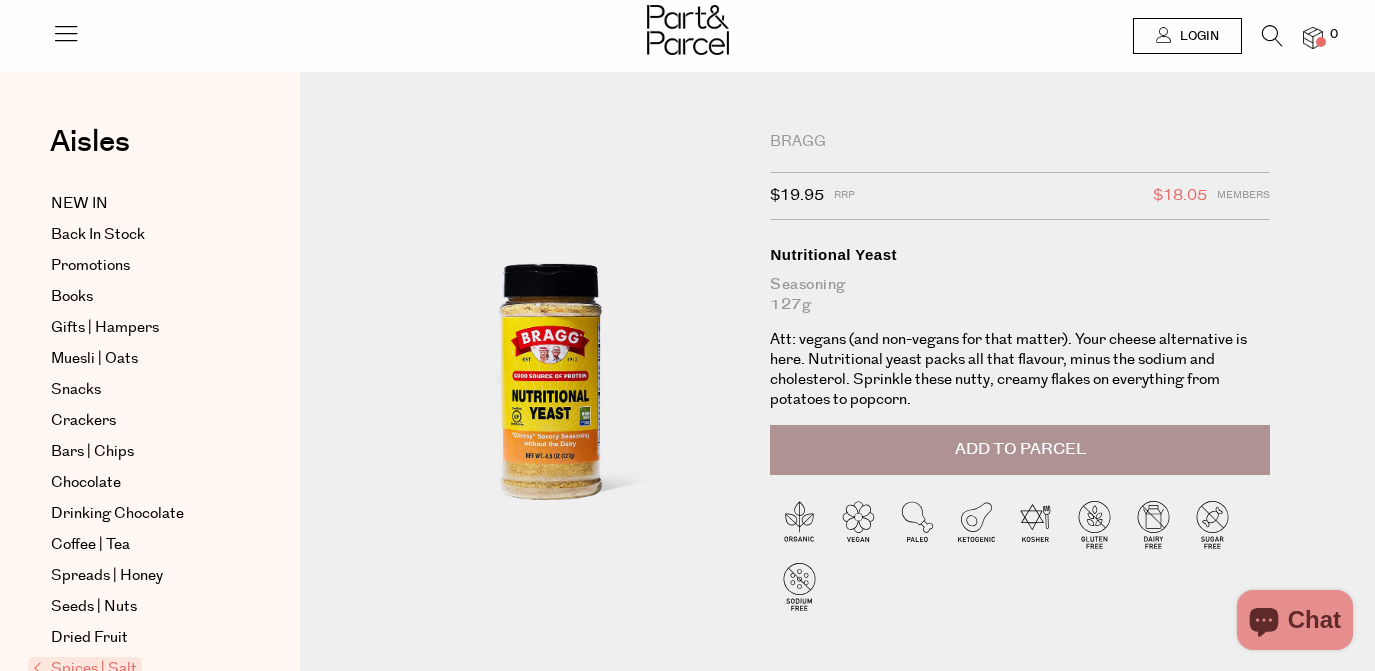 scroll, scrollTop: 0, scrollLeft: 0, axis: both 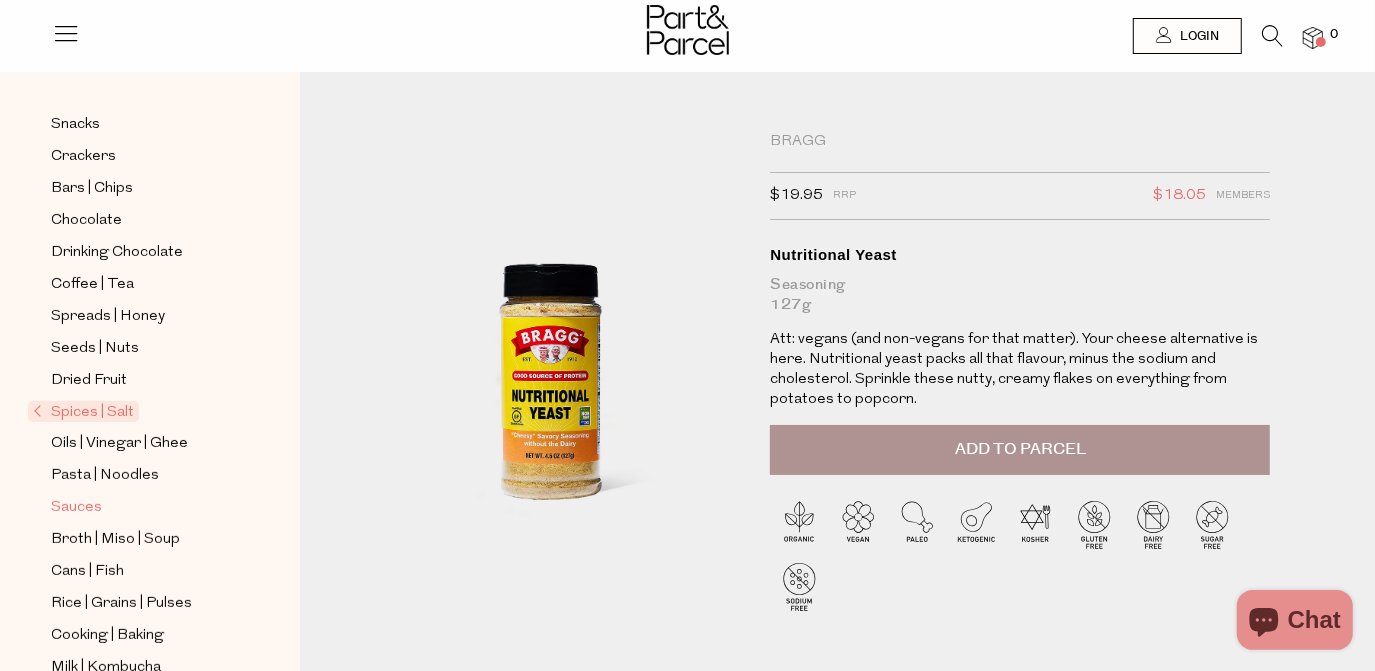 click on "Sauces" at bounding box center (142, 507) 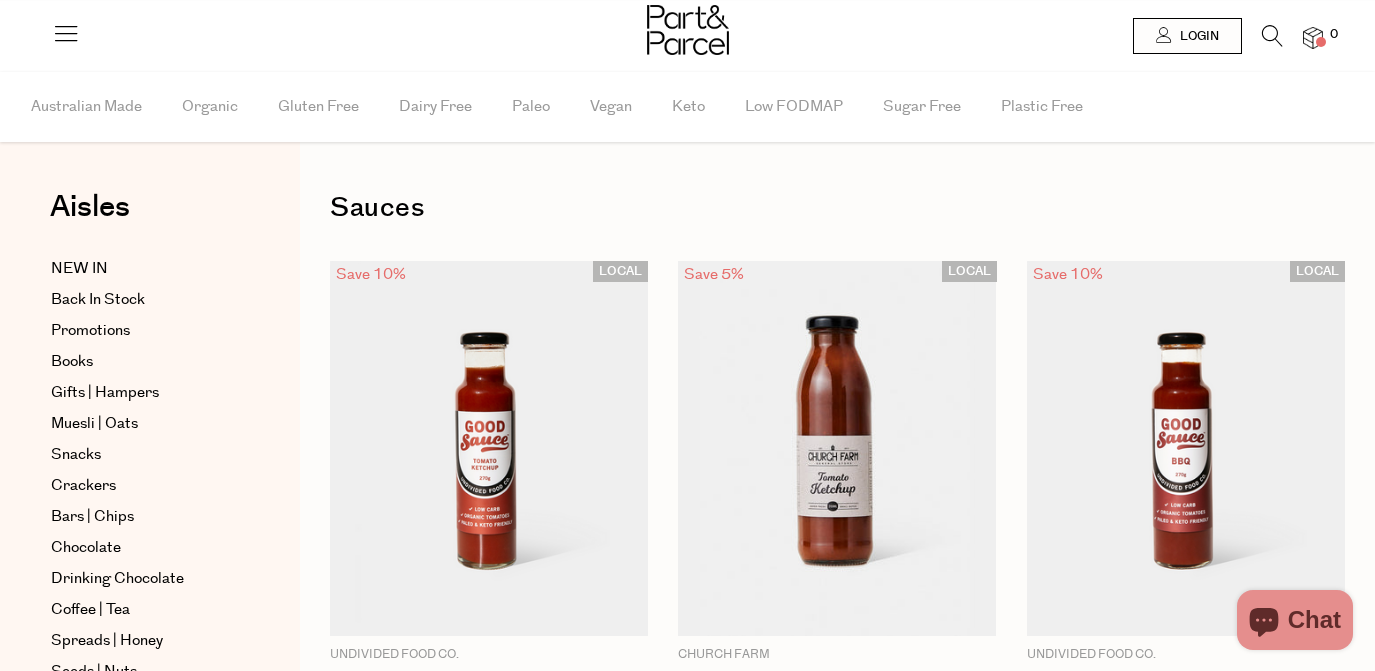 scroll, scrollTop: 0, scrollLeft: 0, axis: both 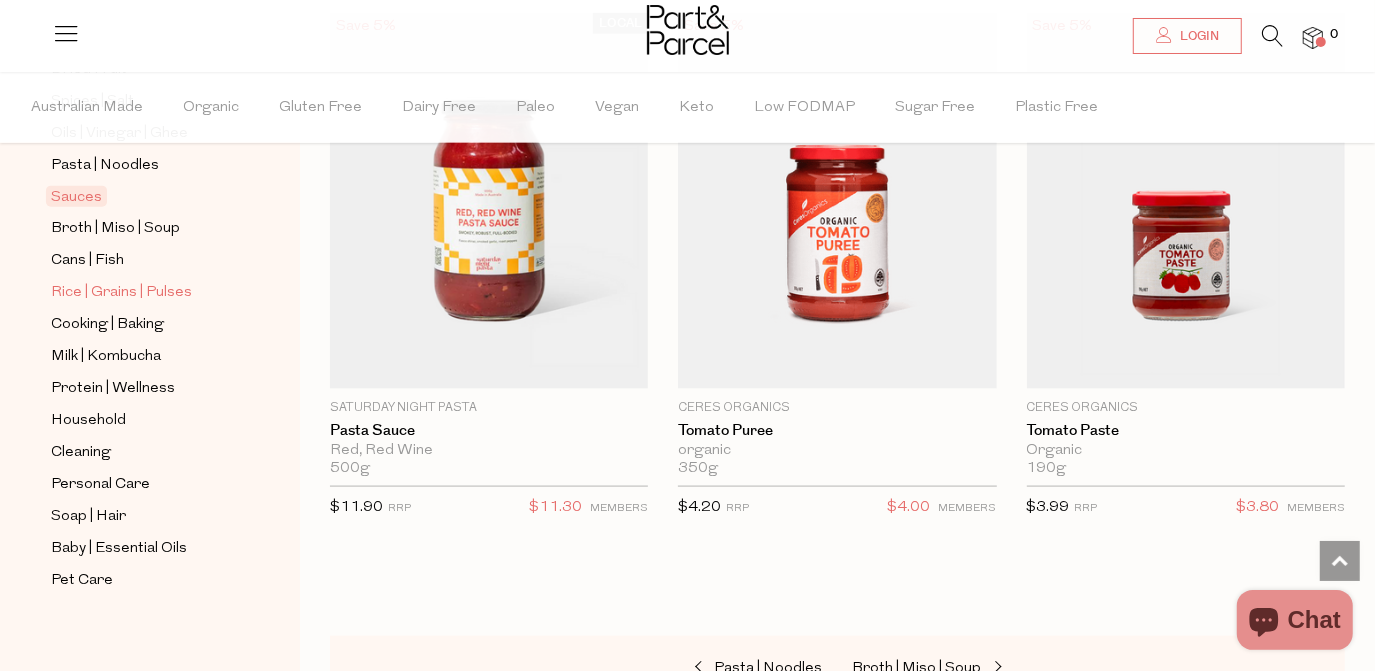 click on "Rice | Grains | Pulses" at bounding box center [121, 293] 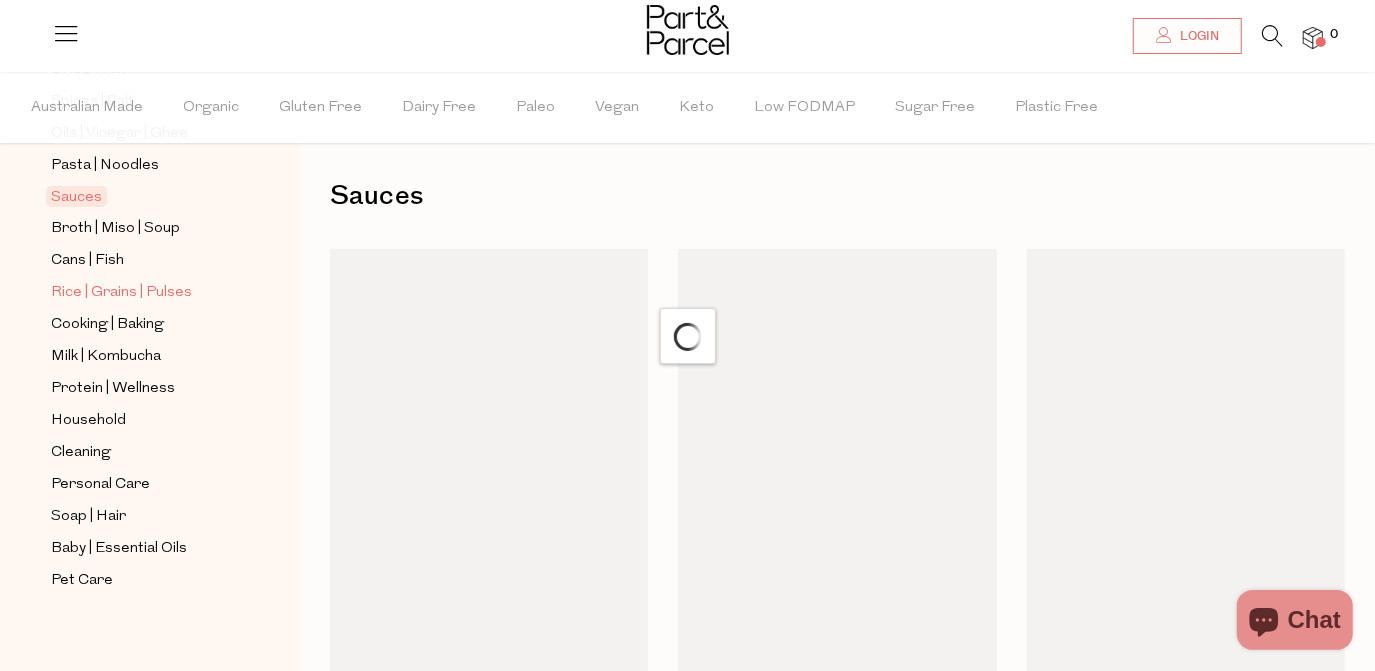 scroll, scrollTop: 0, scrollLeft: 0, axis: both 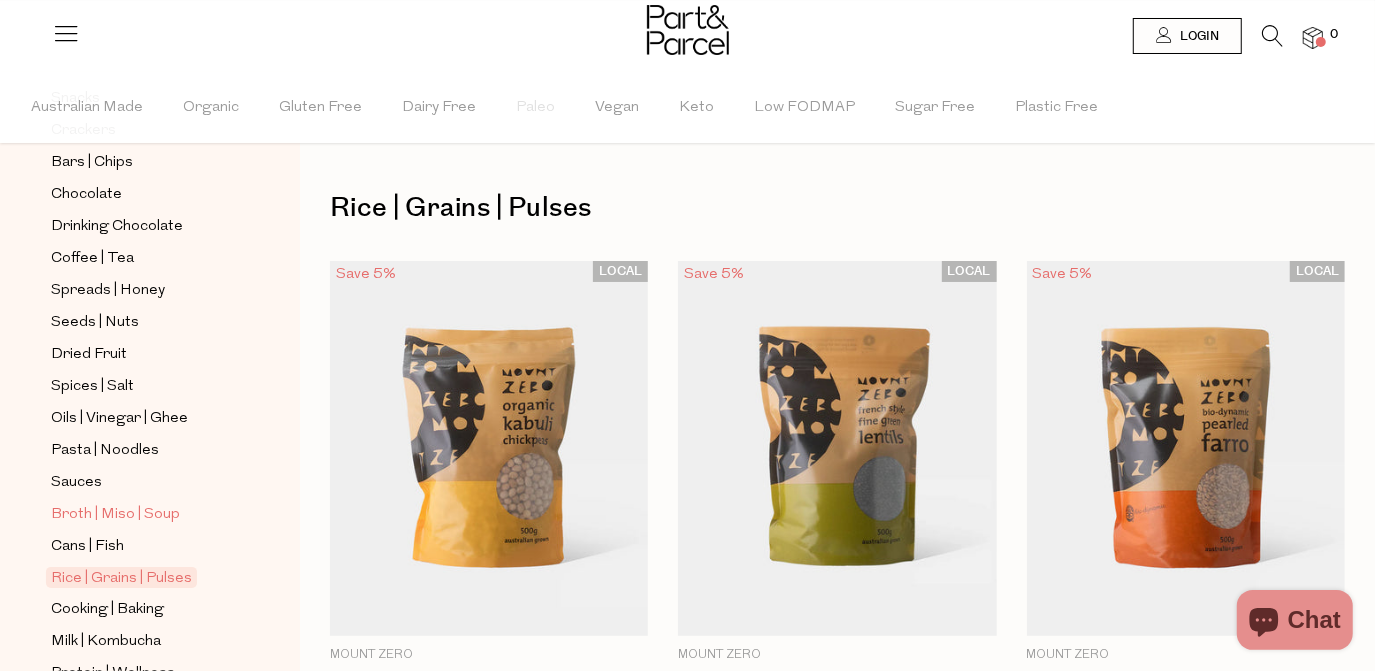 click on "Broth | Miso | Soup" at bounding box center [115, 515] 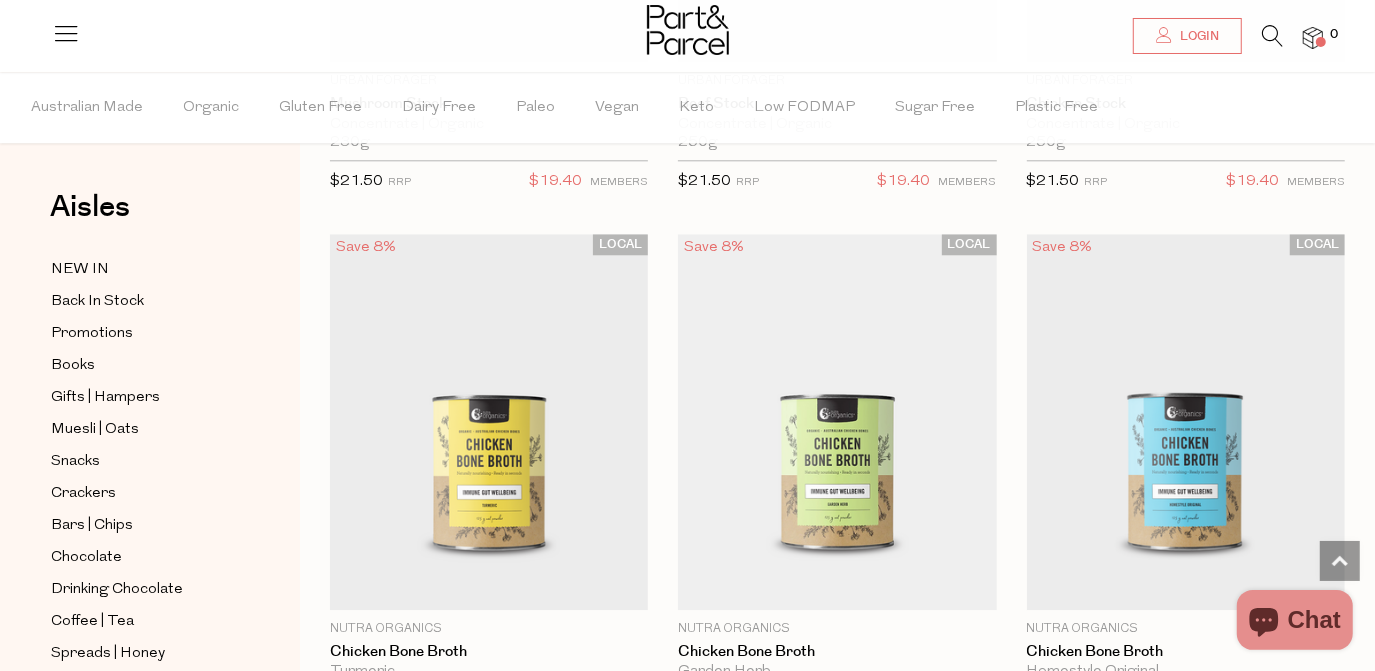 scroll, scrollTop: 3196, scrollLeft: 0, axis: vertical 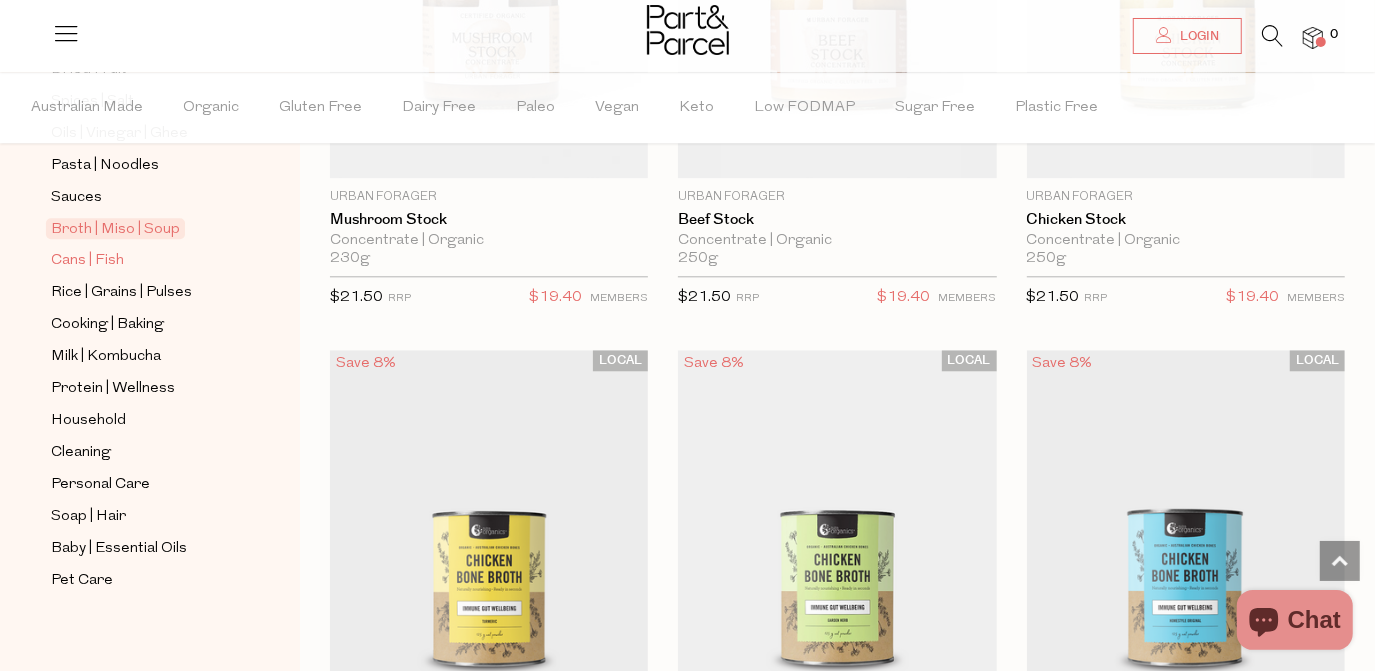 click on "Cans | Fish" at bounding box center (87, 261) 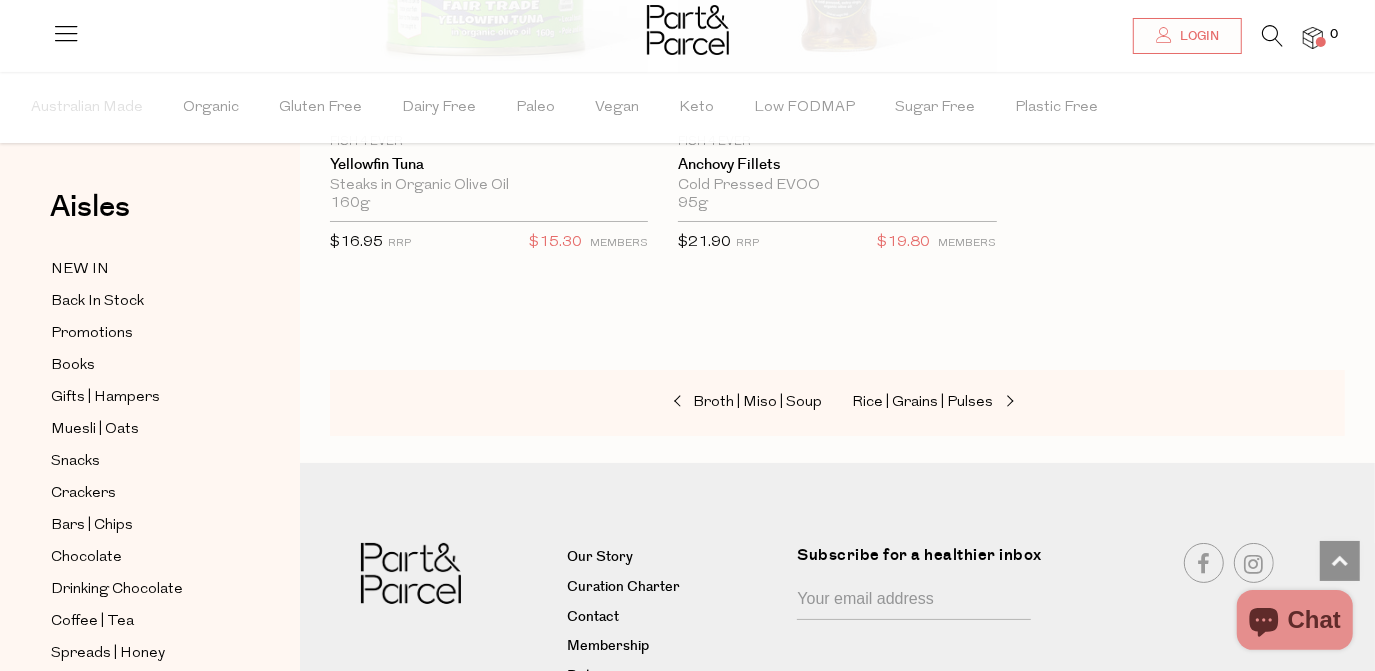 scroll, scrollTop: 5023, scrollLeft: 0, axis: vertical 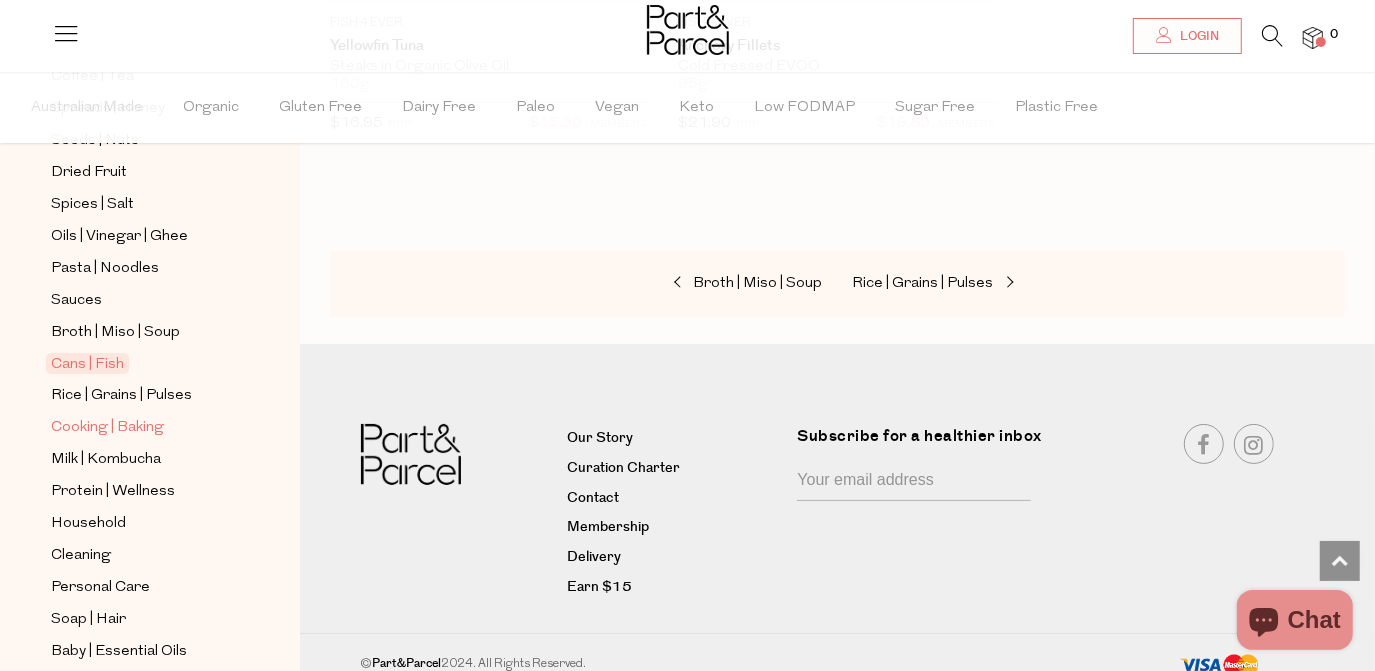 click on "Cooking | Baking" at bounding box center (107, 428) 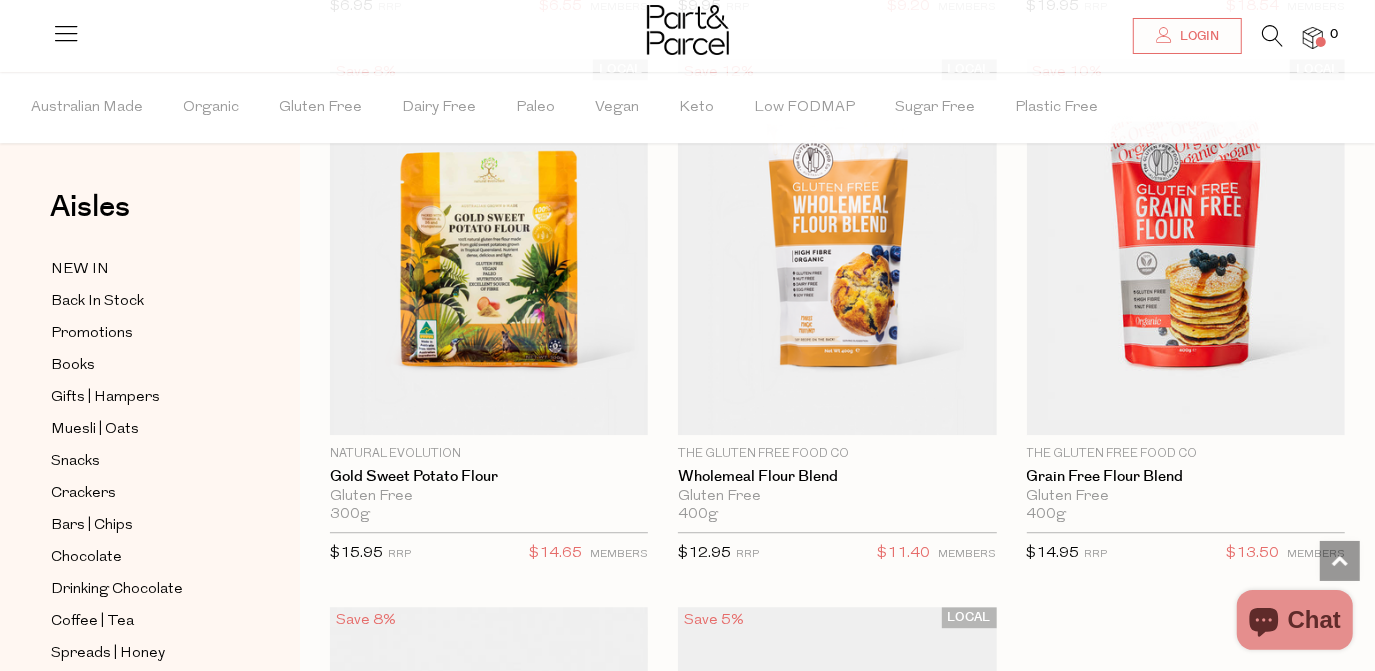 scroll, scrollTop: 8909, scrollLeft: 0, axis: vertical 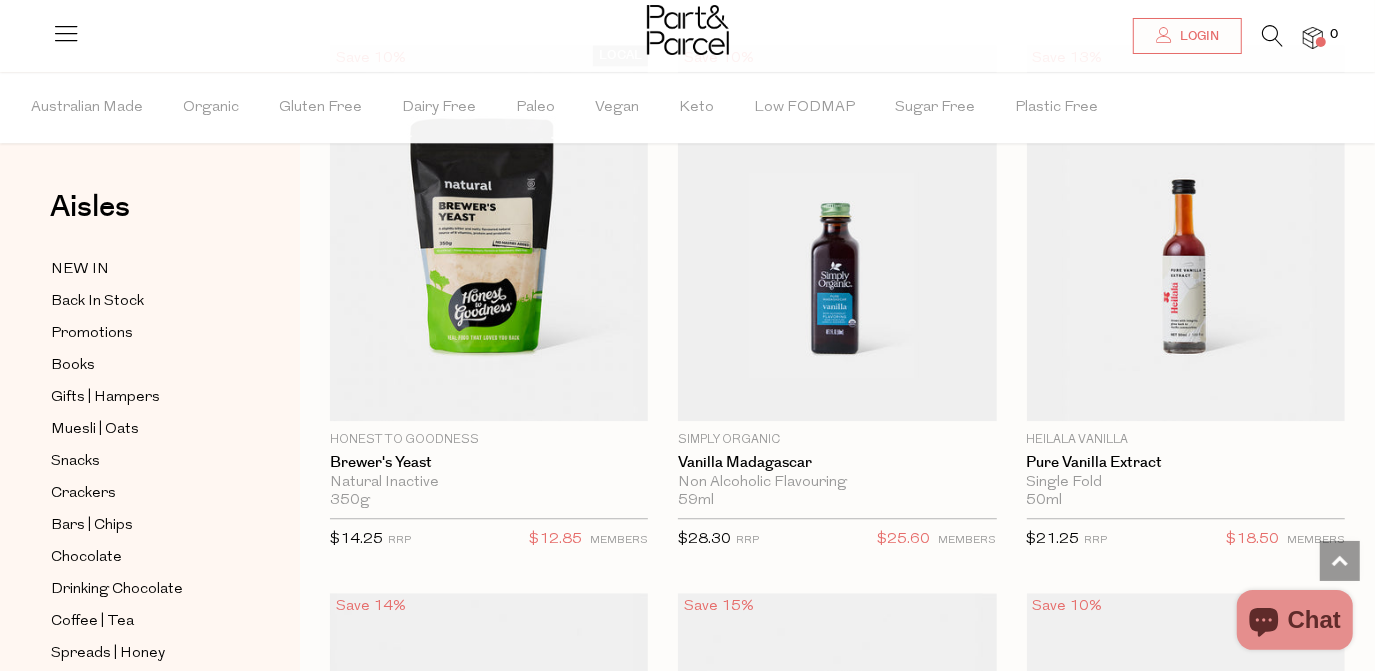 click at bounding box center (837, 233) 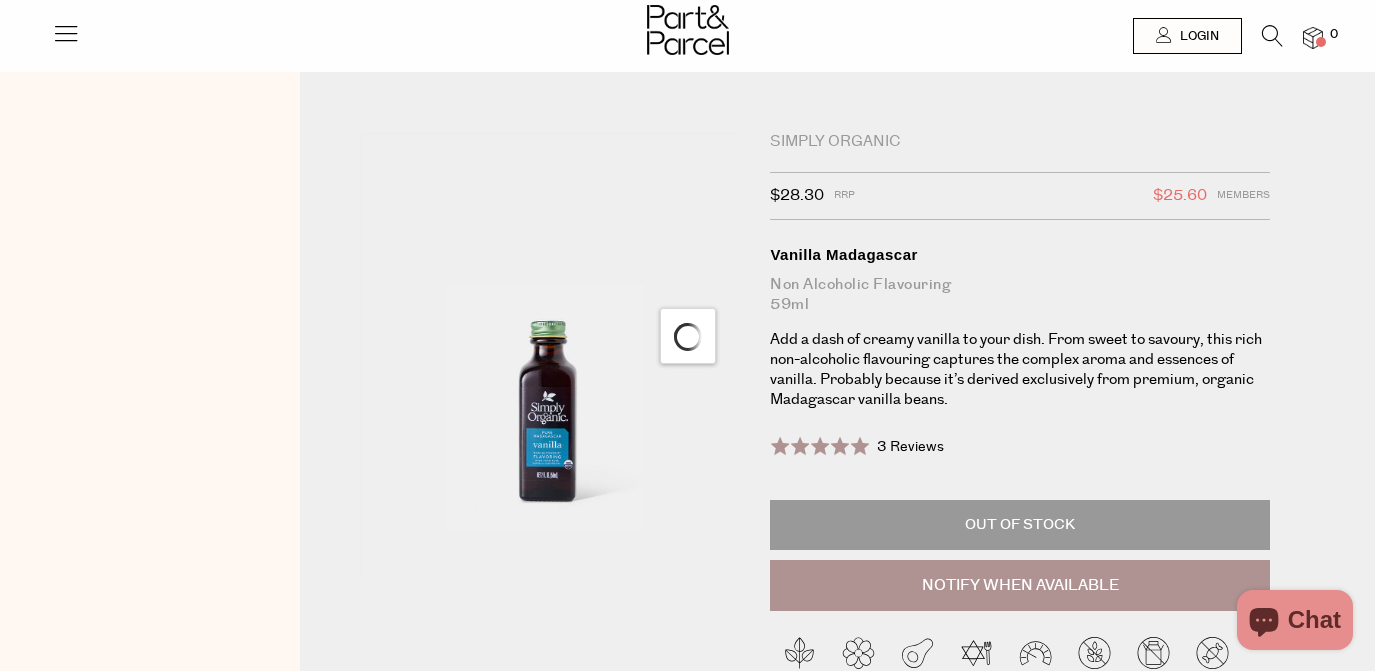scroll, scrollTop: 0, scrollLeft: 0, axis: both 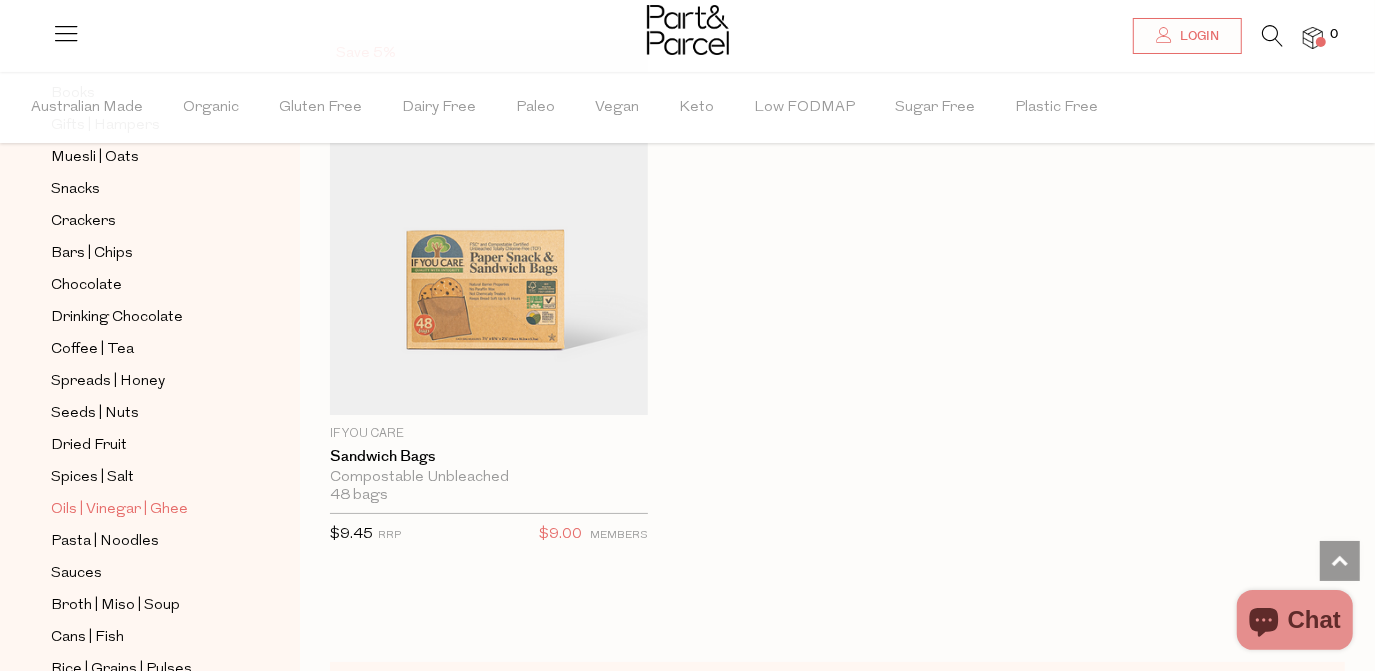 click on "Oils | Vinegar | Ghee" at bounding box center [119, 510] 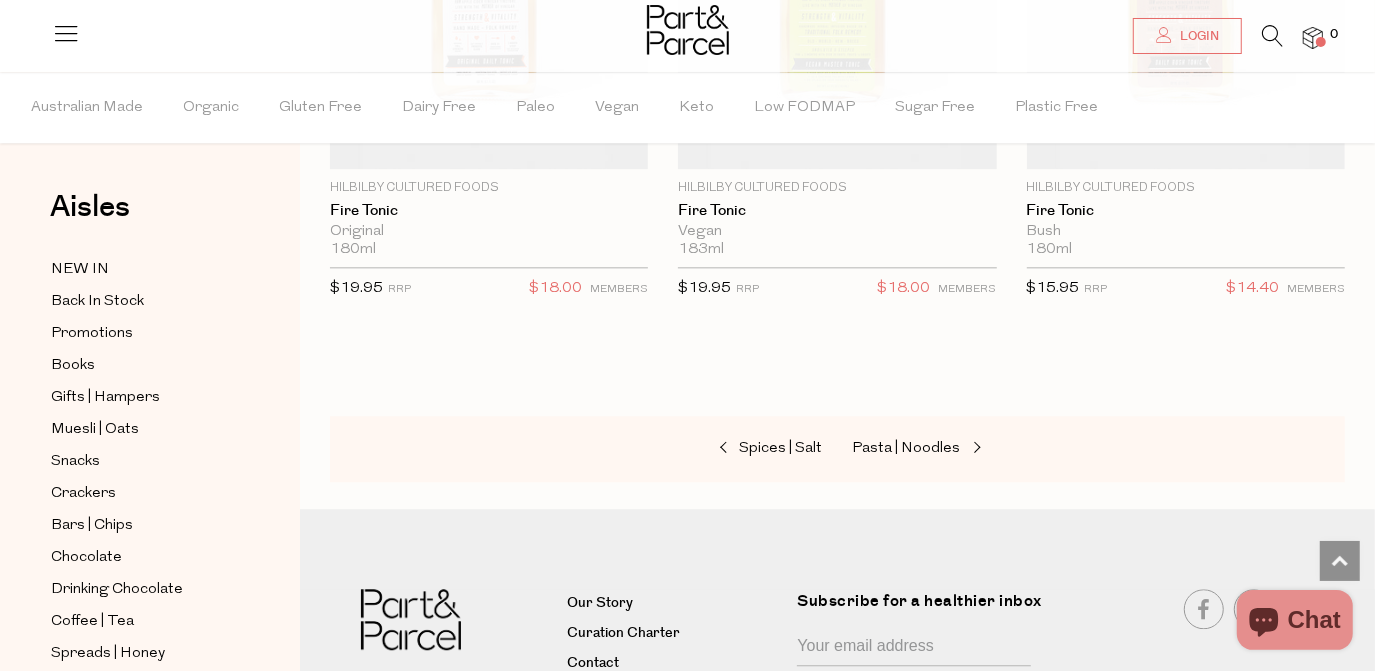 scroll, scrollTop: 8000, scrollLeft: 0, axis: vertical 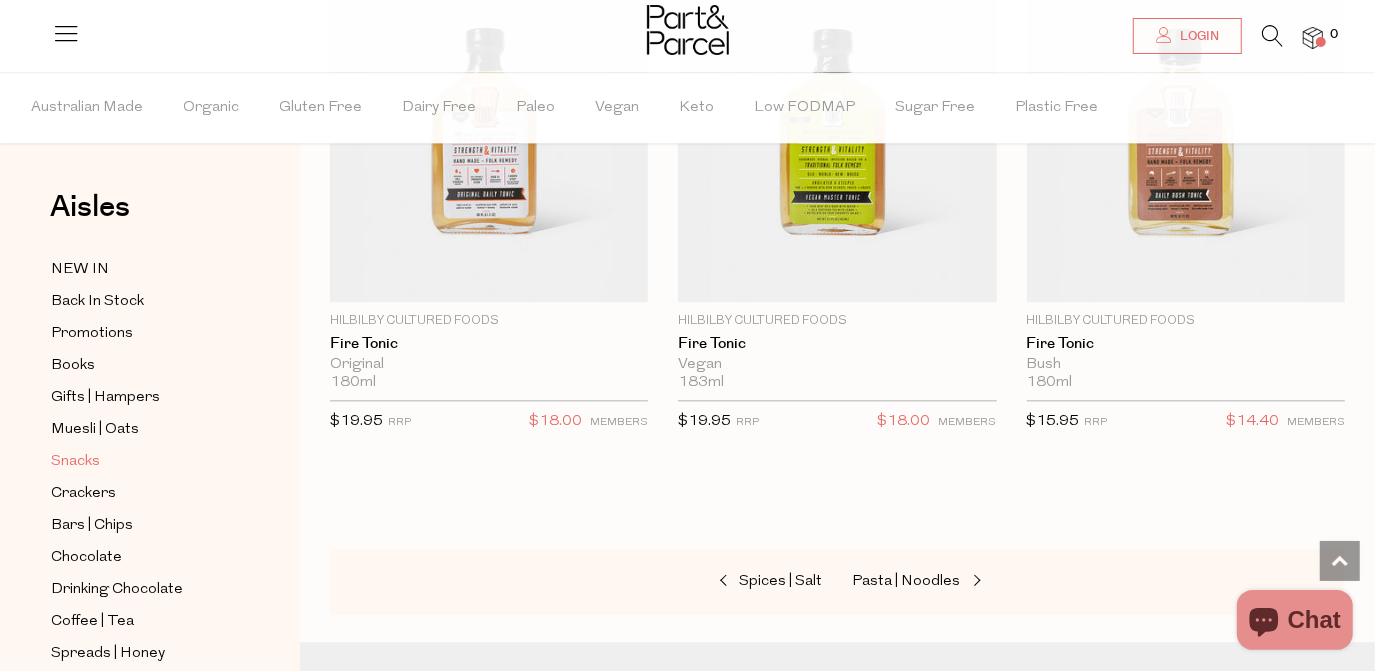 click on "Snacks" at bounding box center [75, 462] 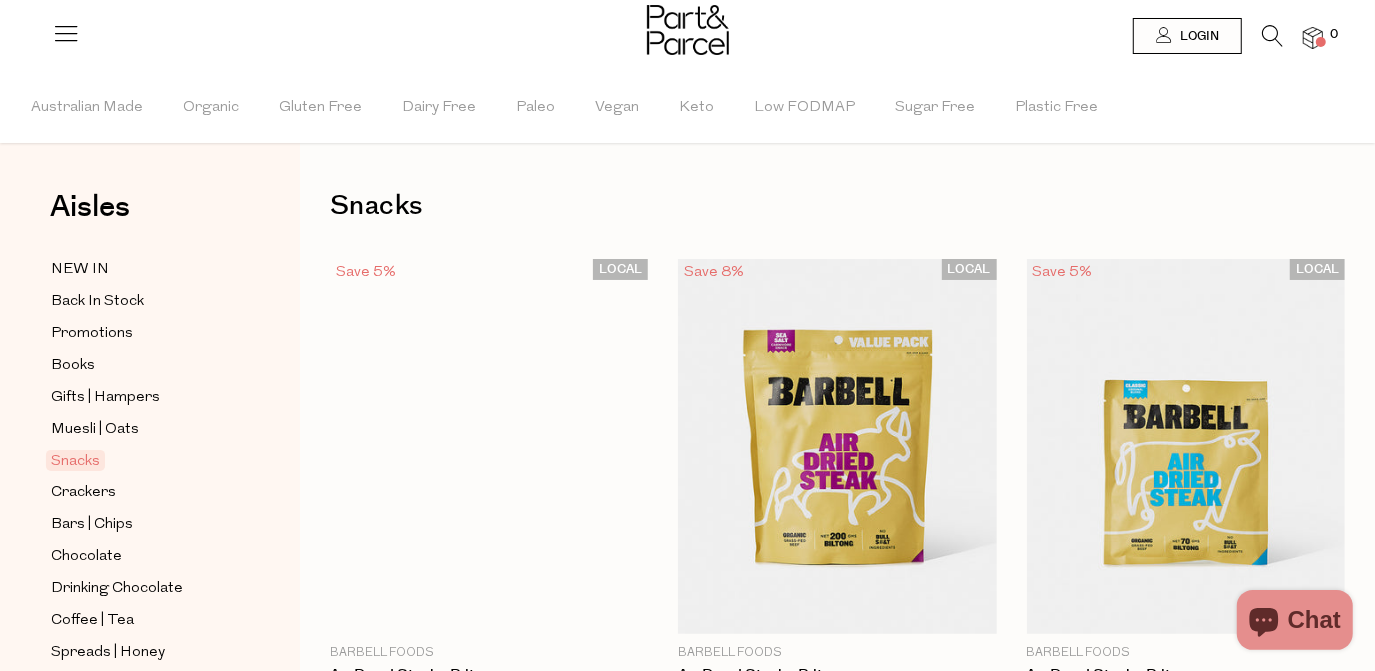 scroll, scrollTop: 0, scrollLeft: 0, axis: both 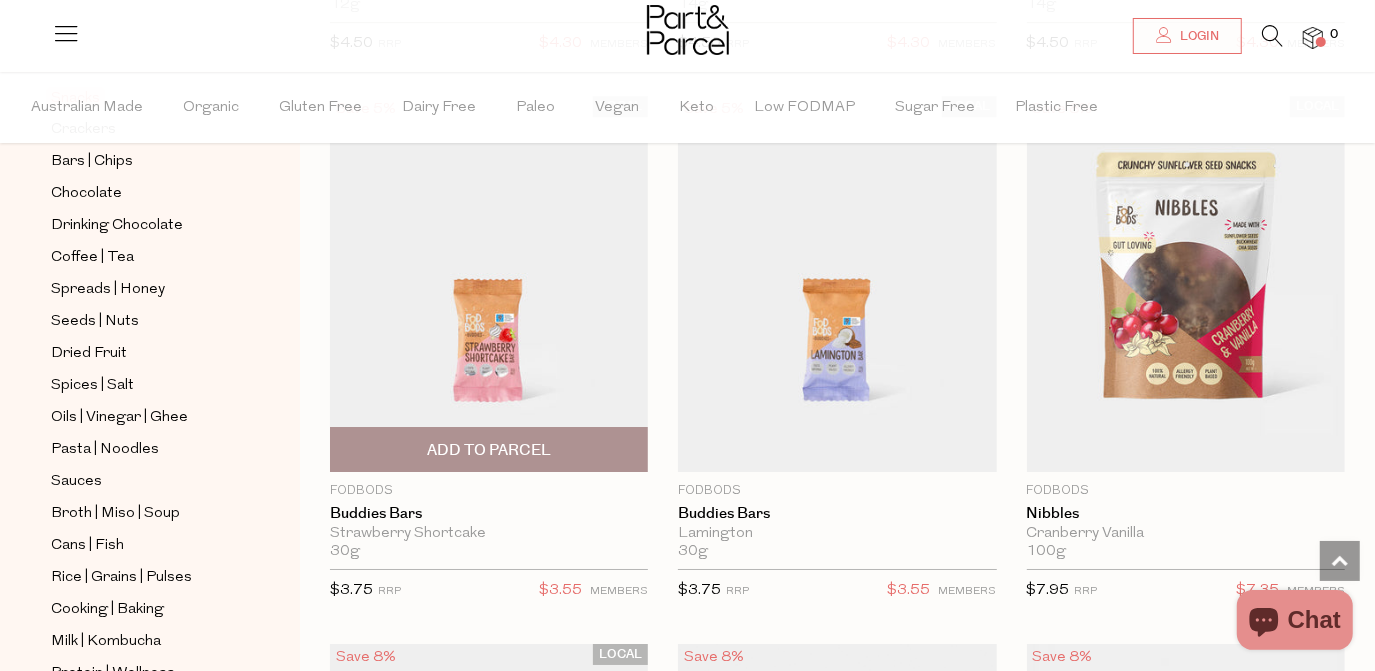 click at bounding box center [489, 284] 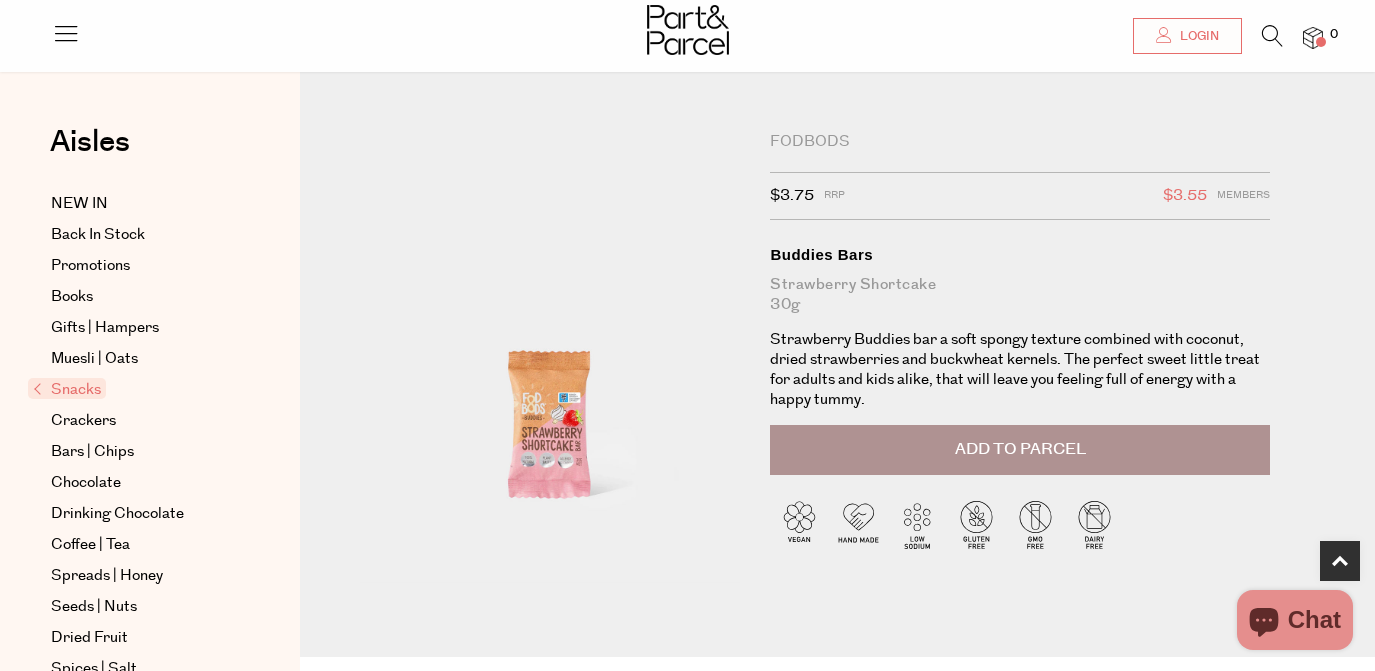 scroll, scrollTop: 454, scrollLeft: 0, axis: vertical 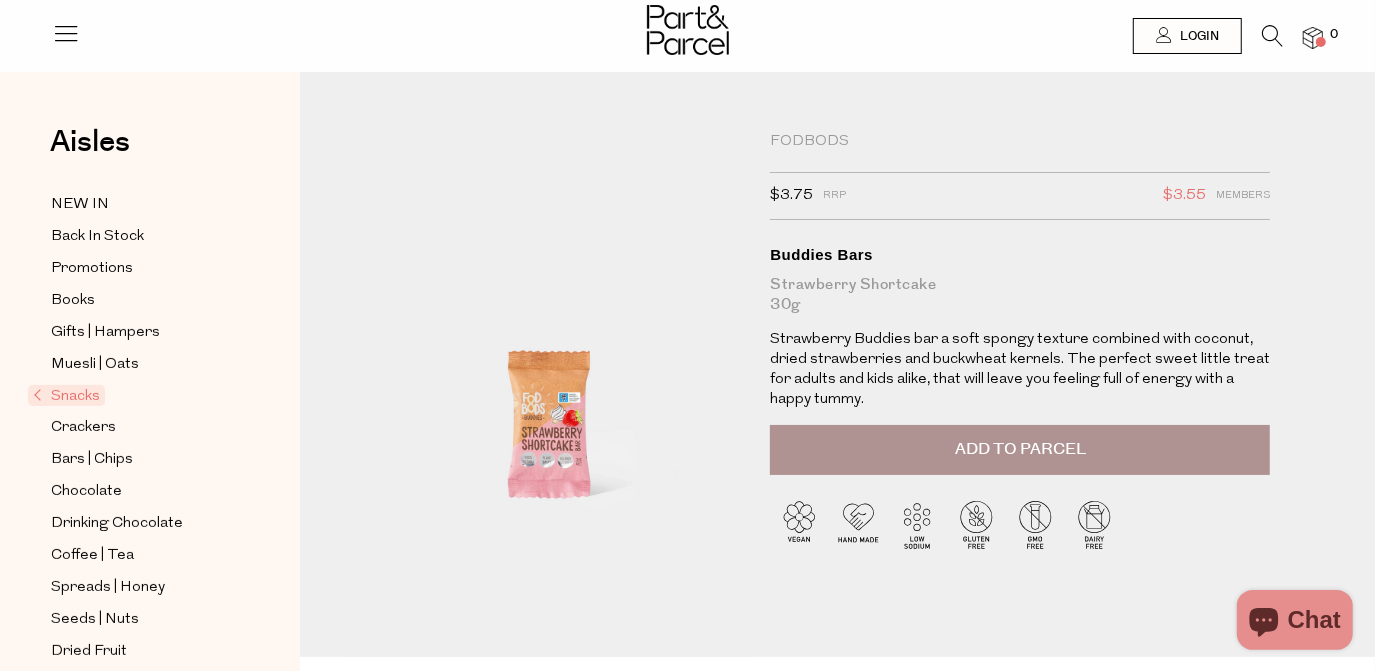 click on "Snacks" at bounding box center [66, 395] 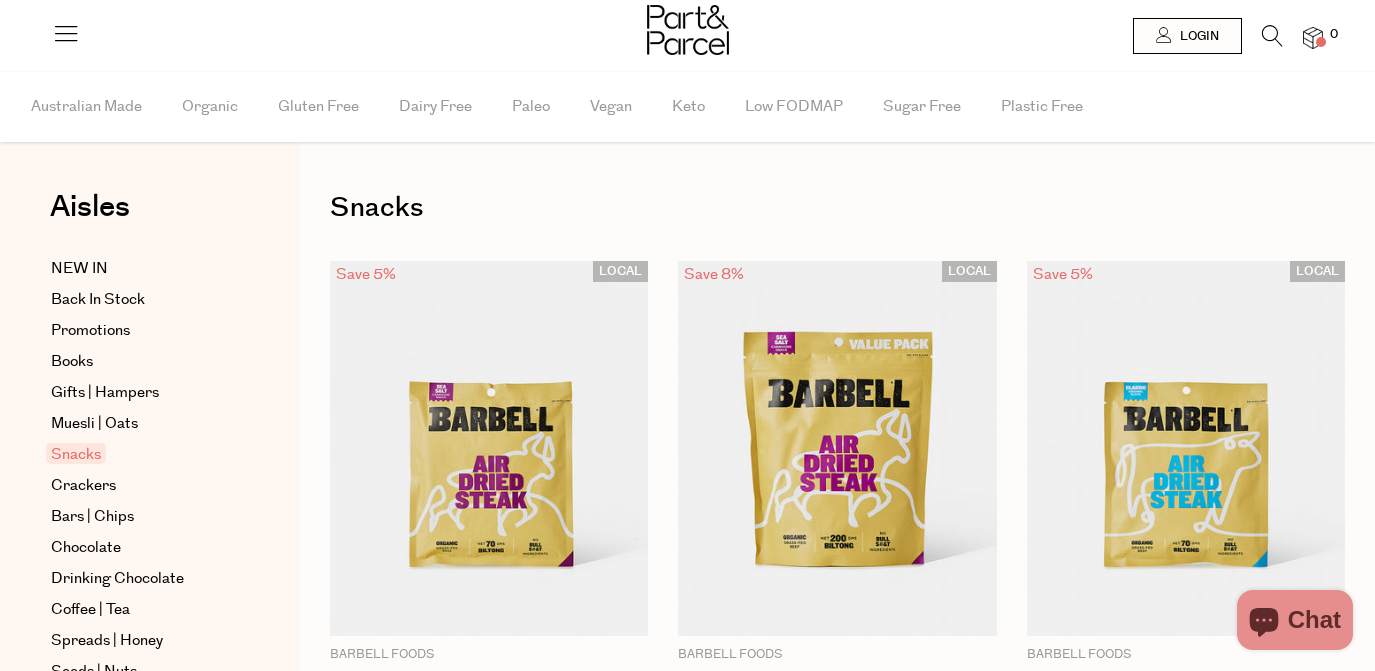 scroll, scrollTop: 0, scrollLeft: 0, axis: both 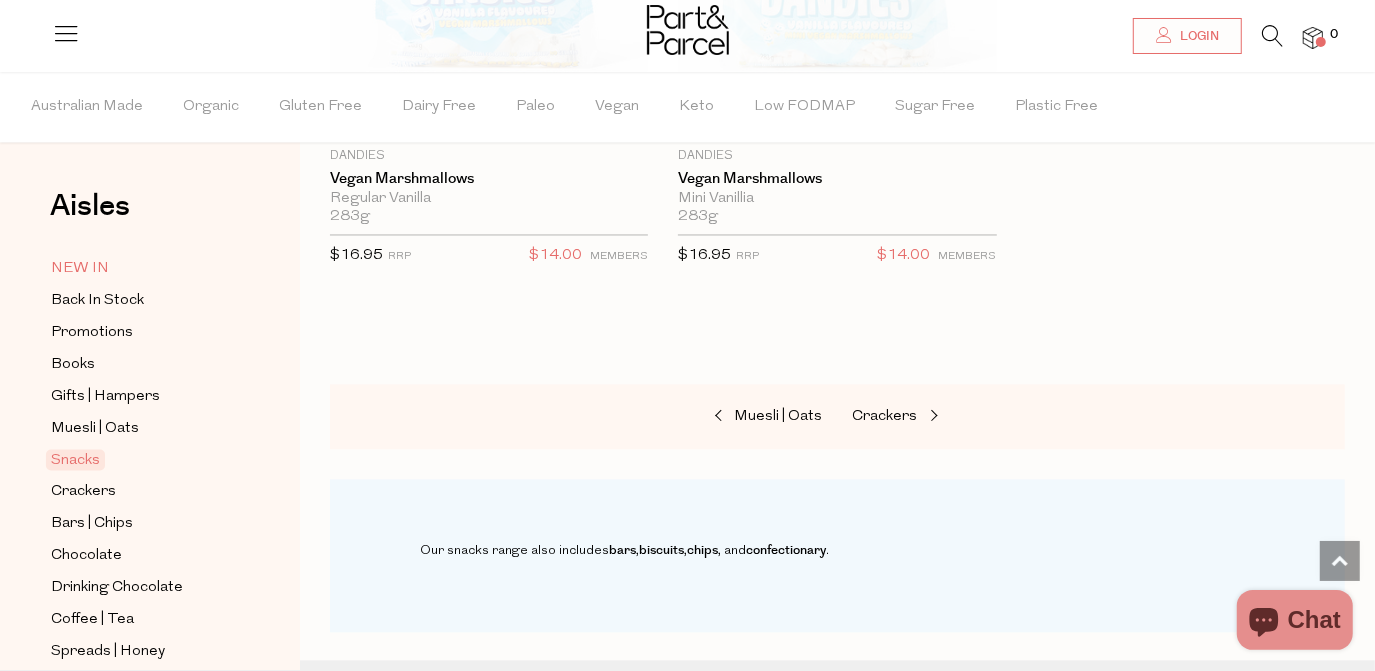 click on "NEW IN" at bounding box center (80, 270) 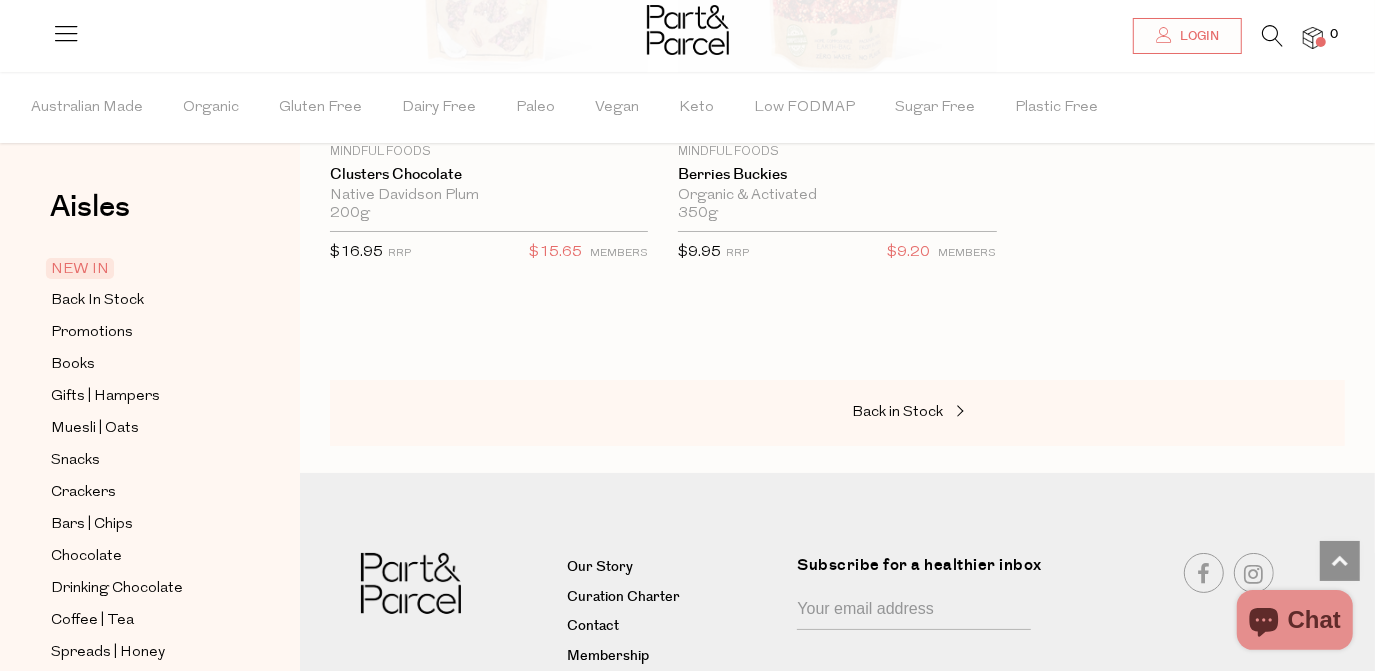 scroll, scrollTop: 4727, scrollLeft: 0, axis: vertical 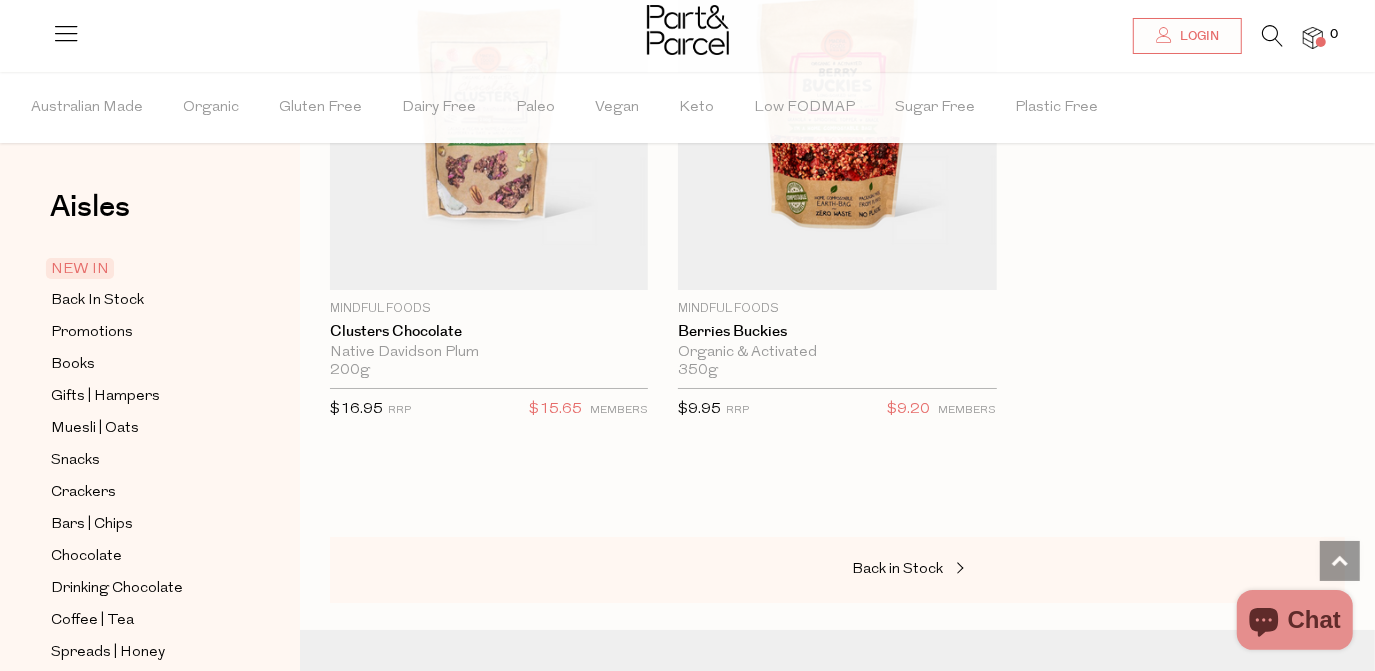 click on "NEW IN" at bounding box center [80, 268] 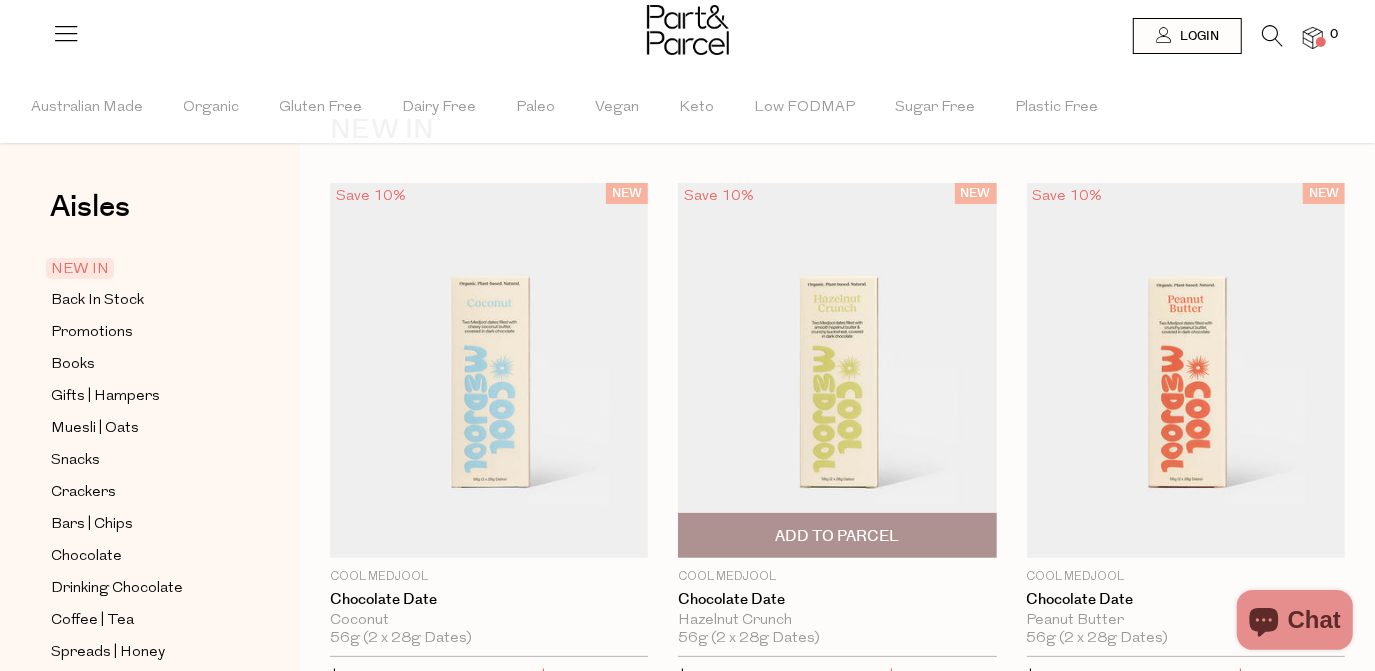 scroll, scrollTop: 0, scrollLeft: 0, axis: both 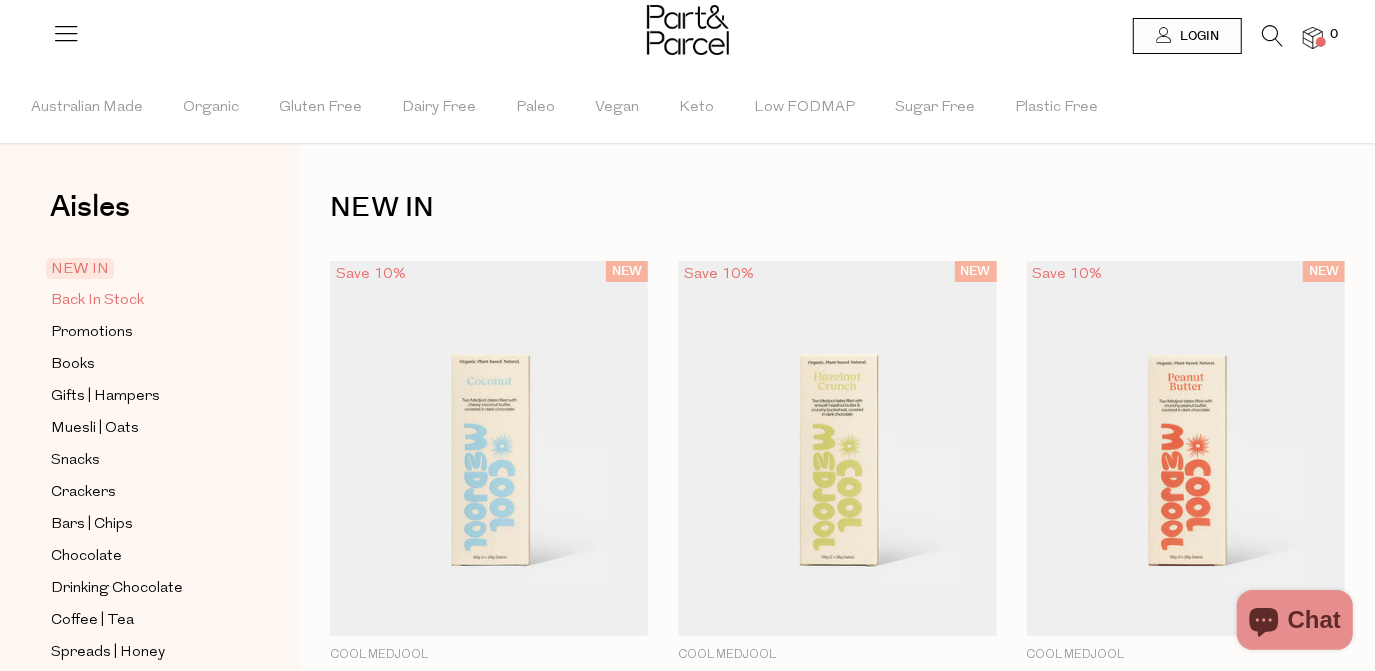 click on "Back In Stock" at bounding box center (97, 301) 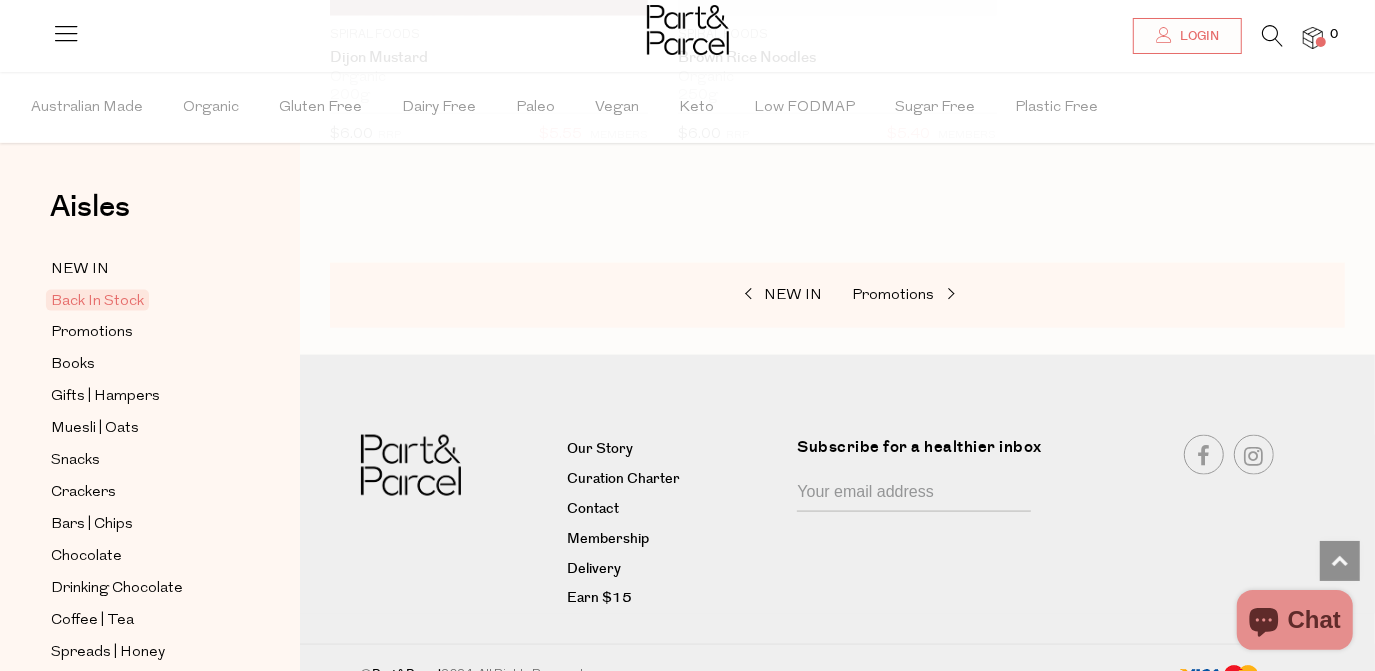 scroll, scrollTop: 1737, scrollLeft: 0, axis: vertical 